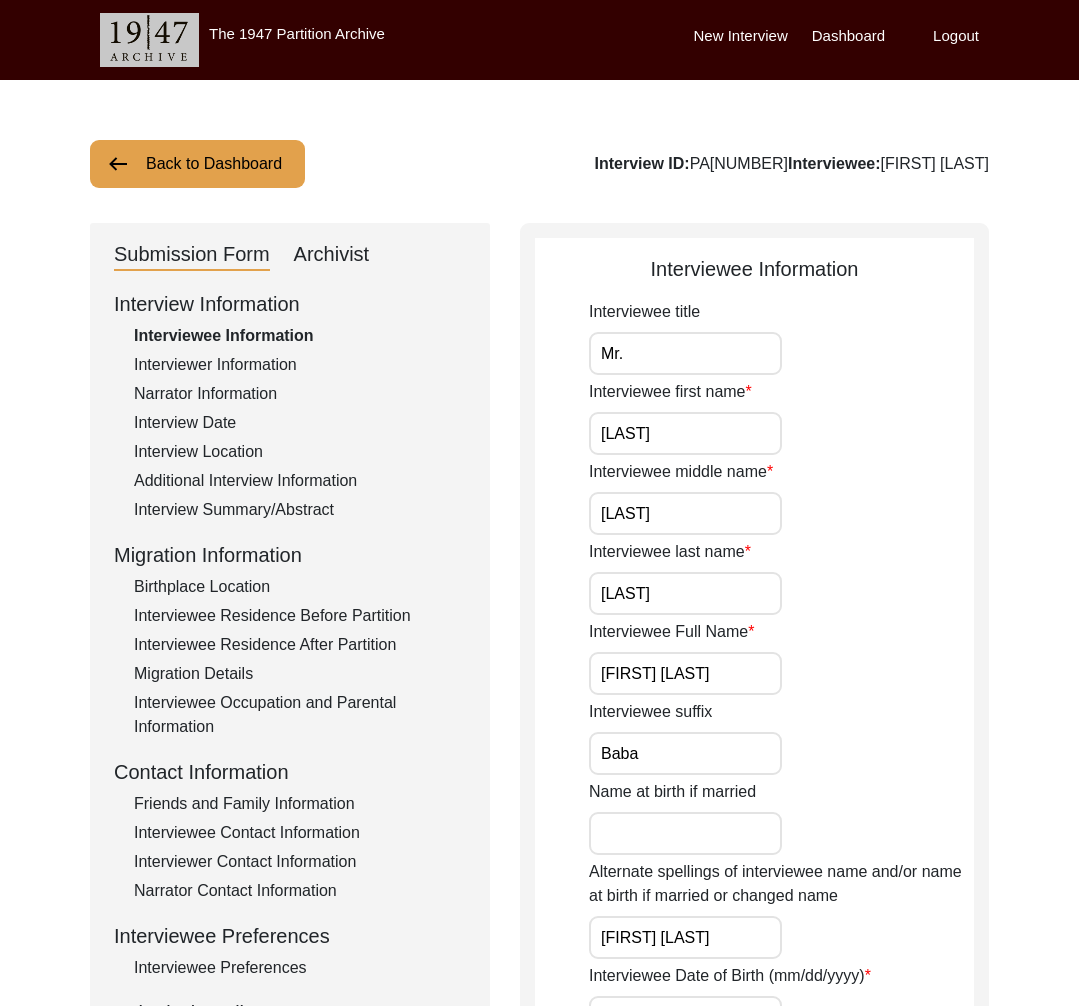 scroll, scrollTop: 0, scrollLeft: 0, axis: both 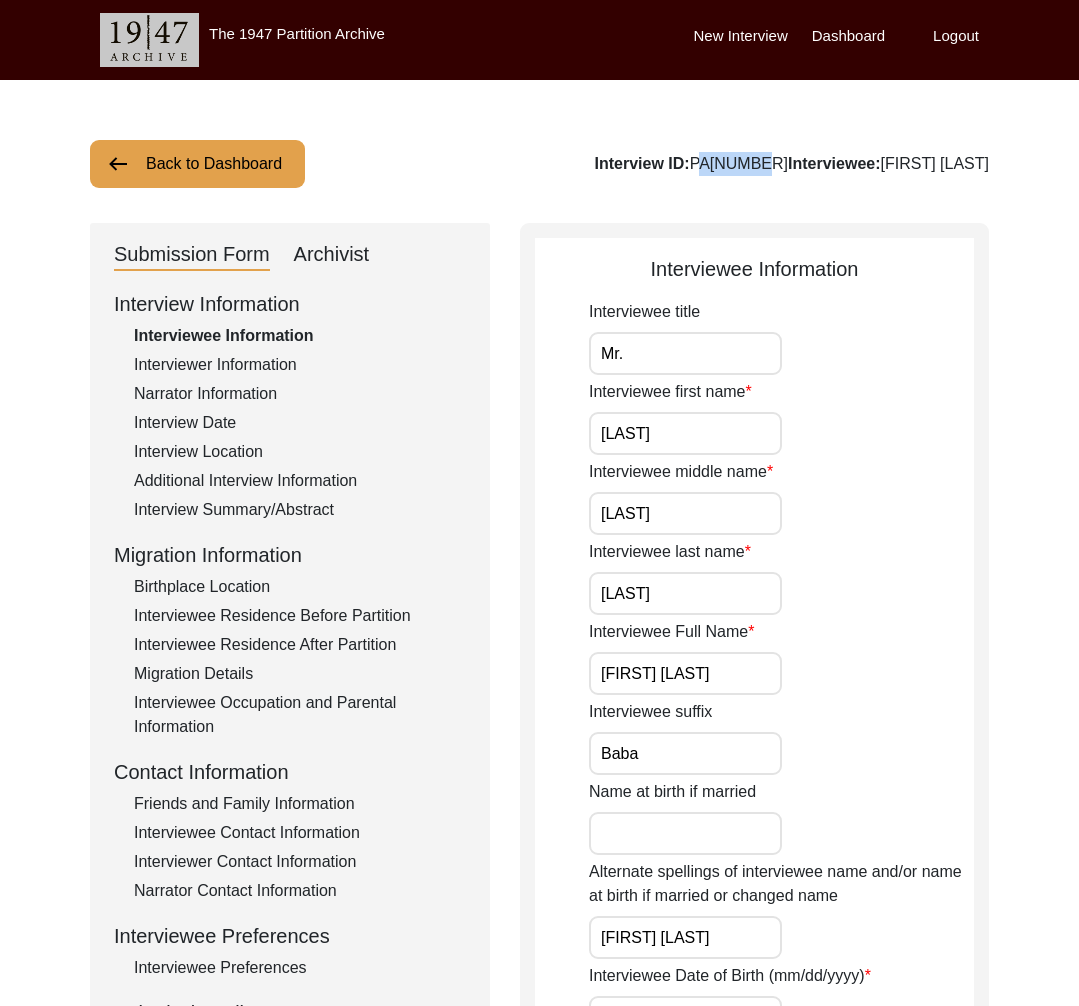 click on "Back to Dashboard" 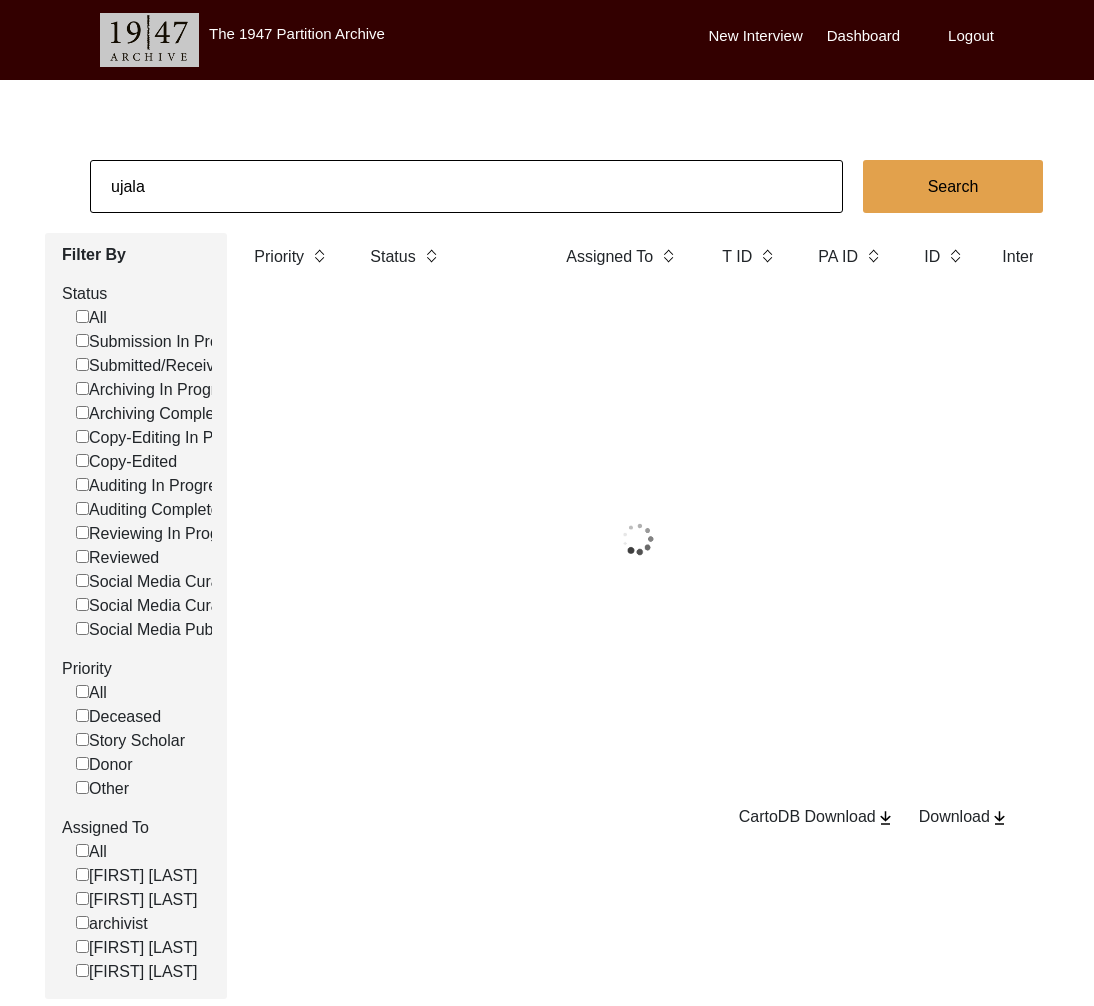 click on "ujala" 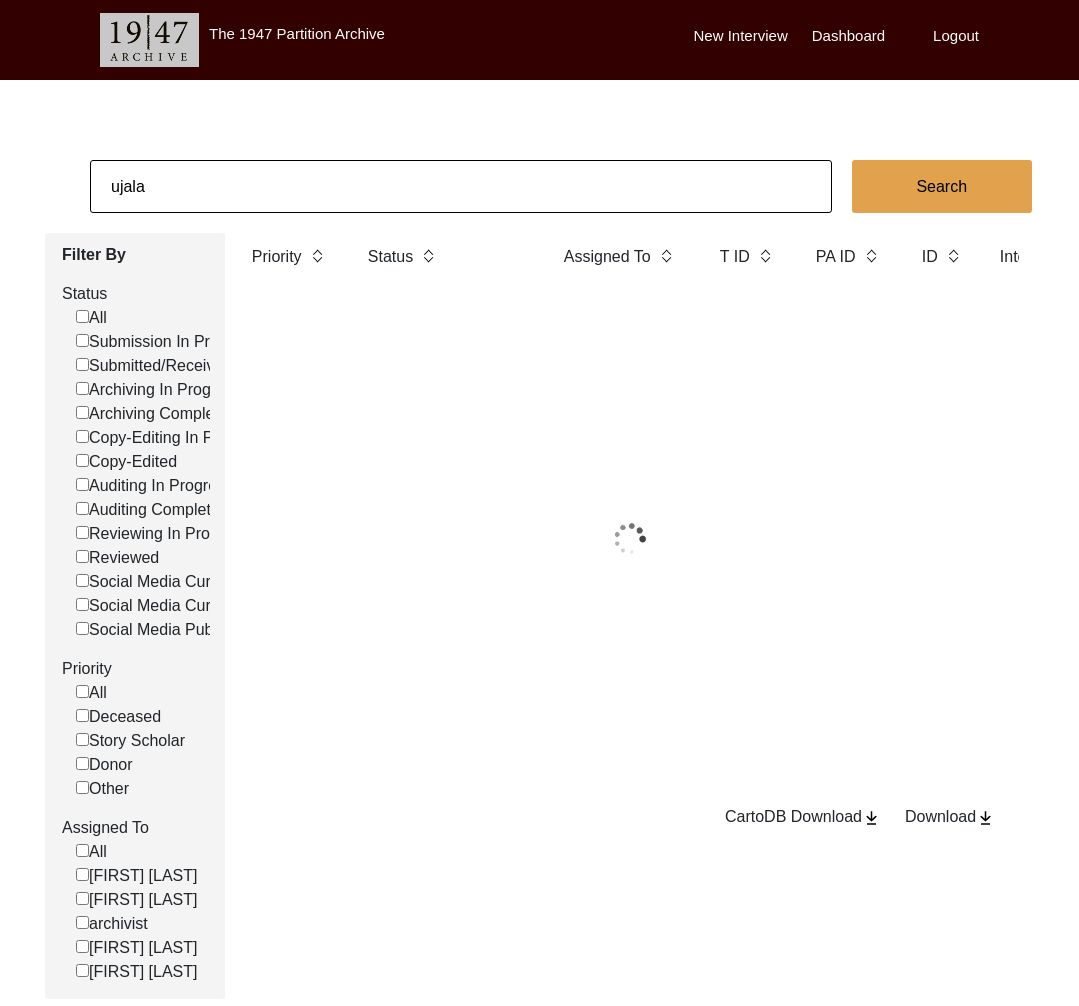 click on "ujala" 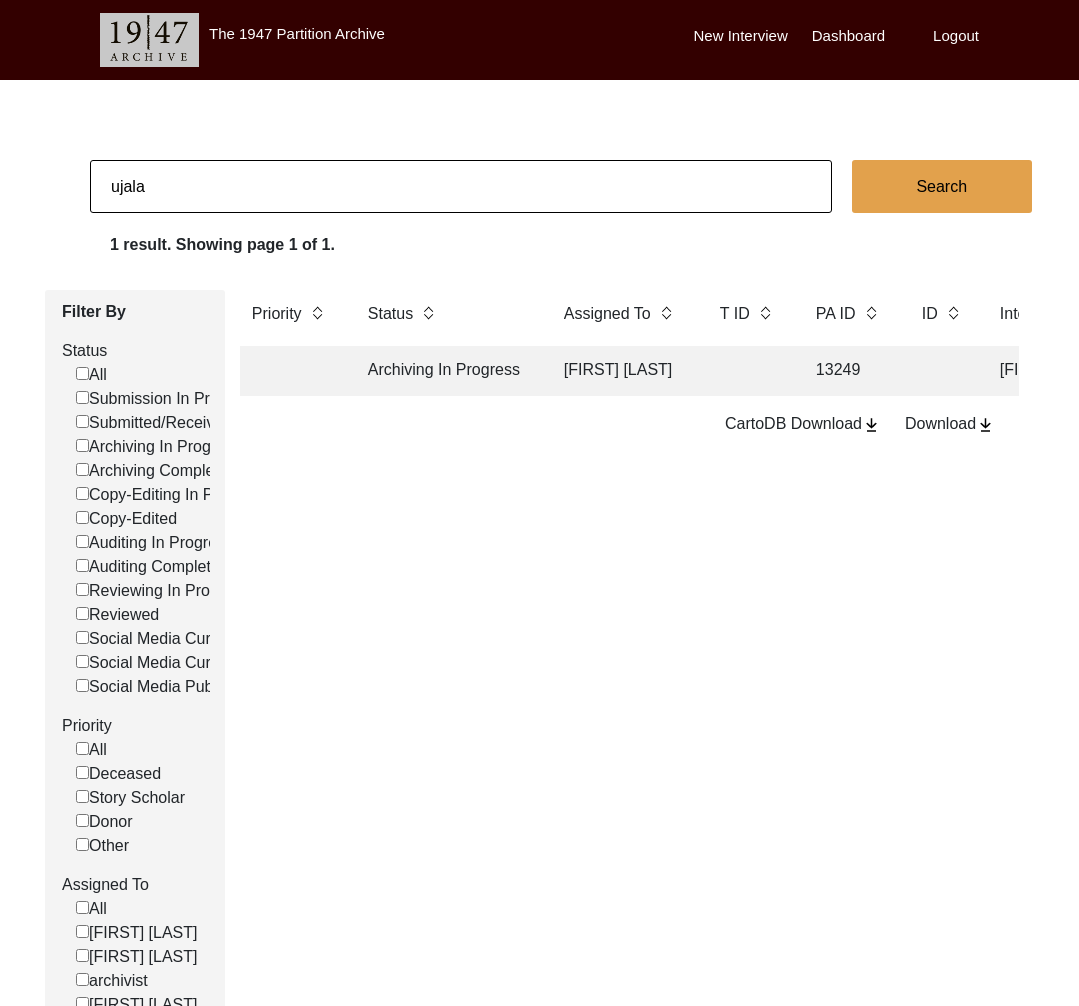 type on "j" 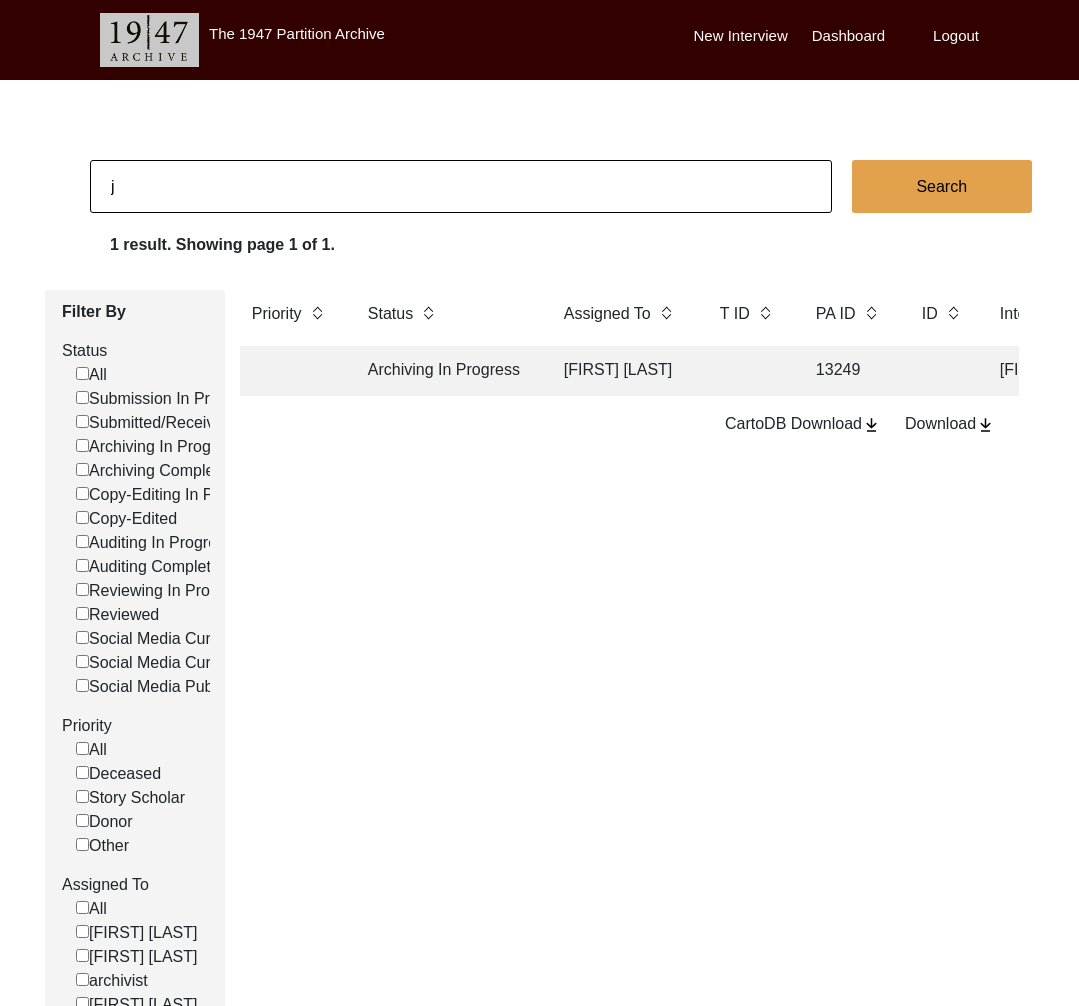 checkbox on "false" 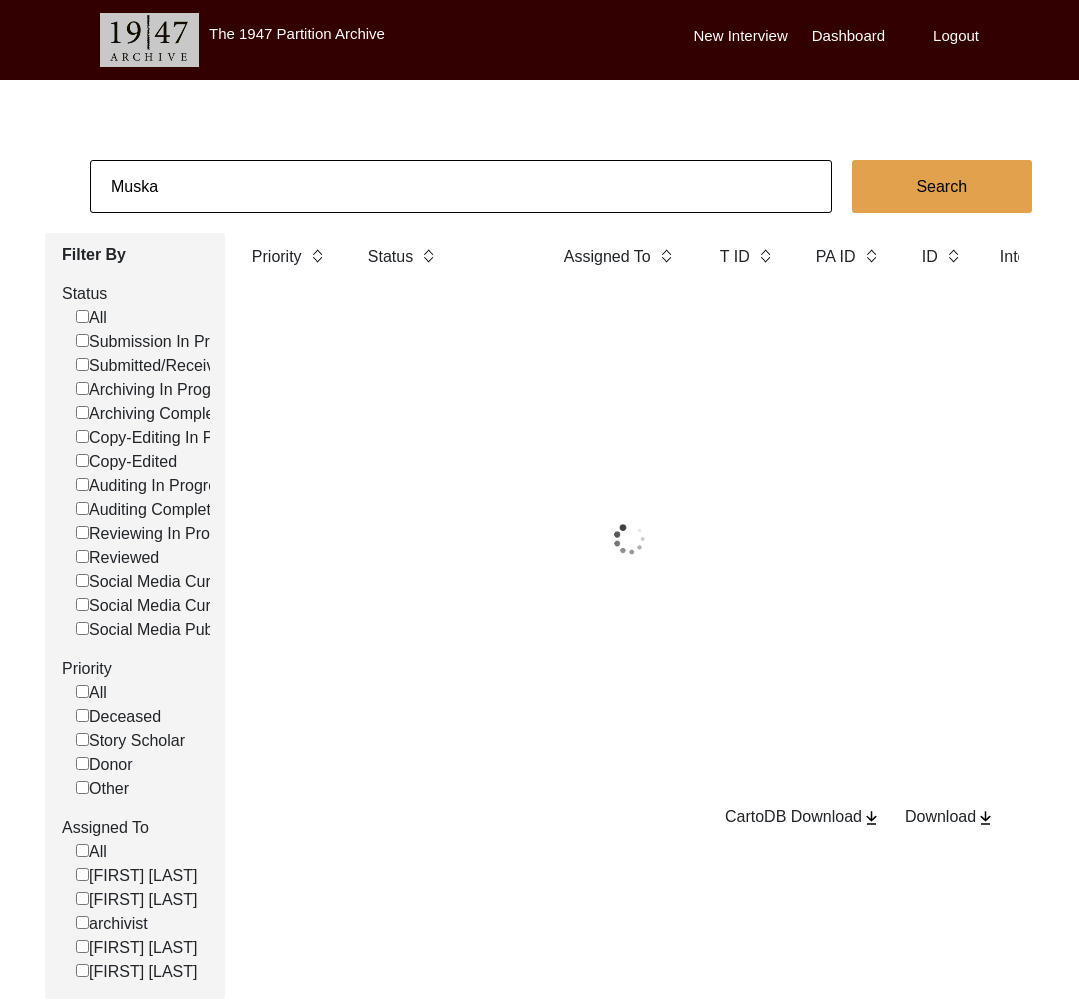 type on "[FIRST] [LAST]" 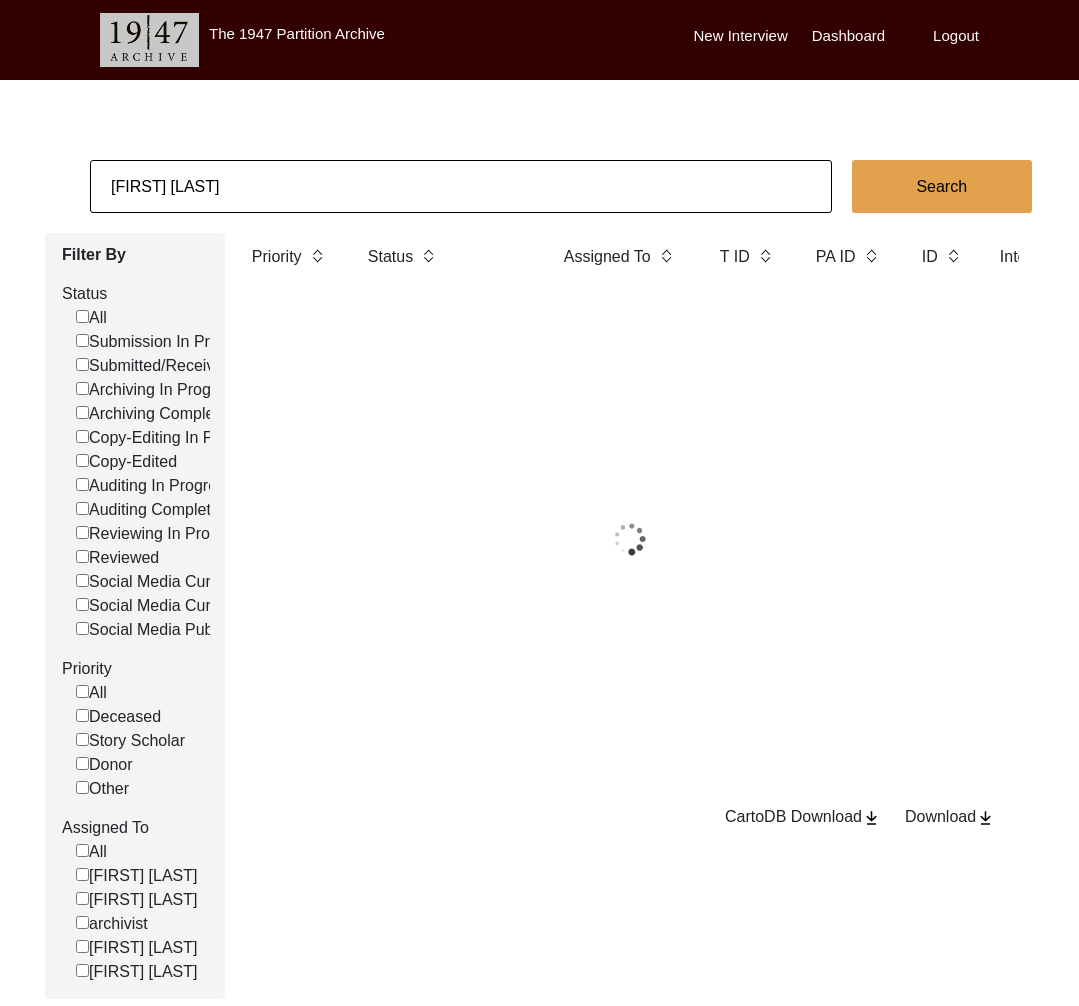 checkbox on "false" 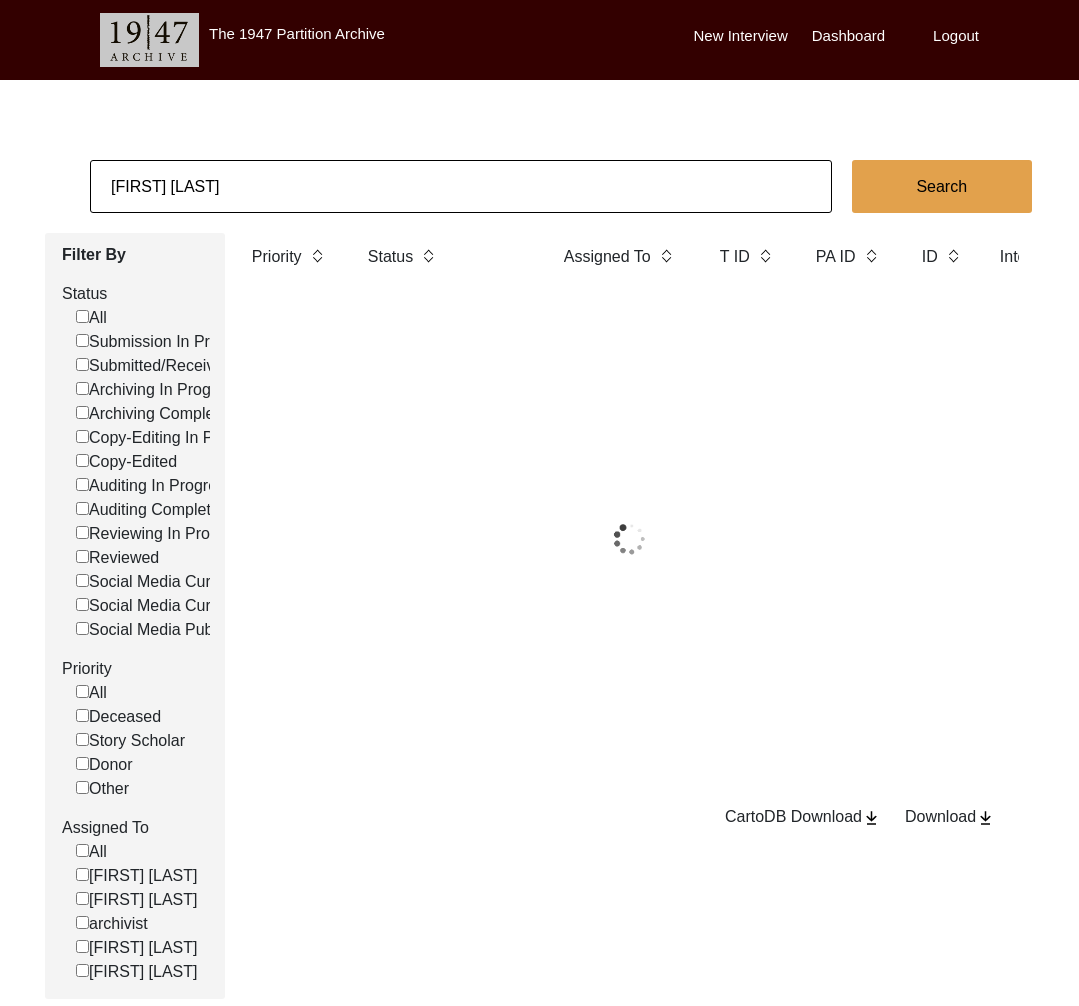 checkbox on "false" 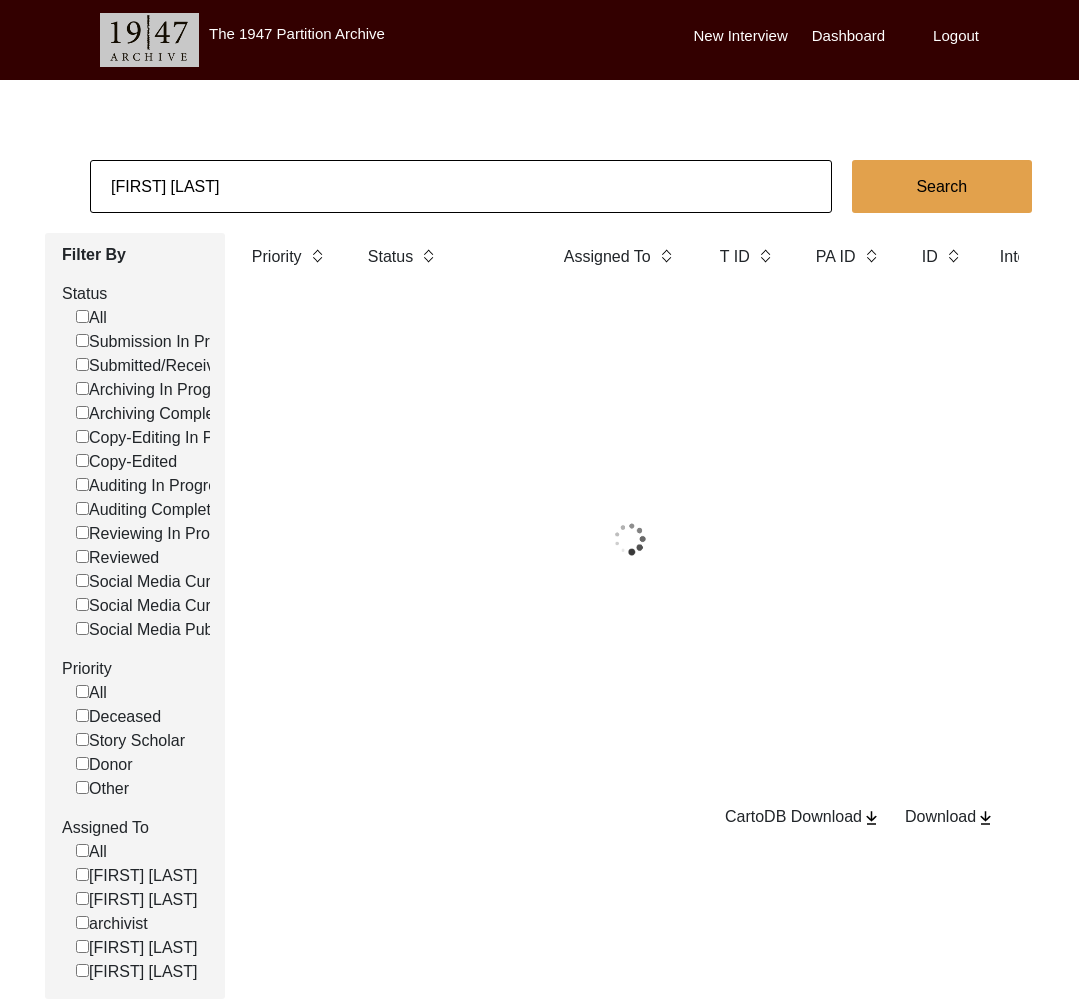 checkbox on "false" 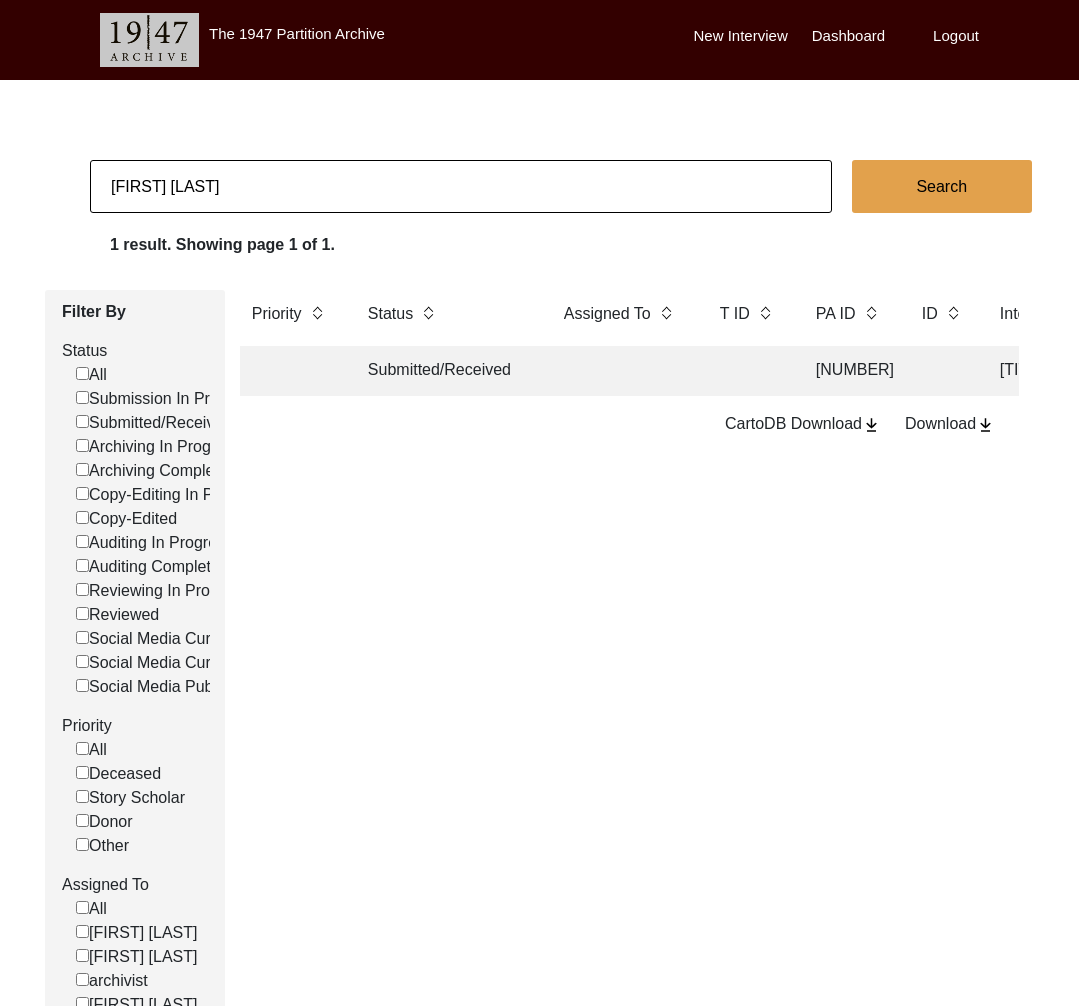 click on "Submitted/Received" 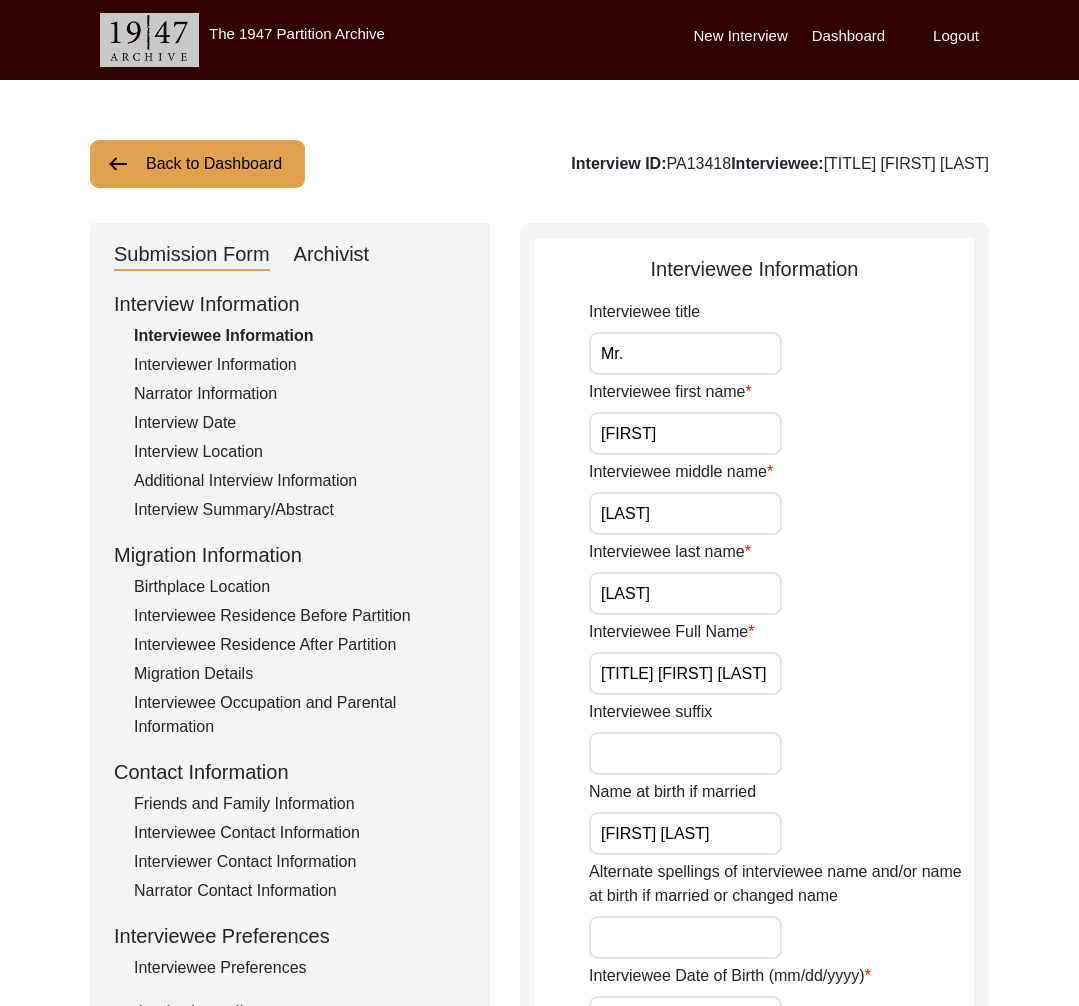 click on "Interviewer Information" 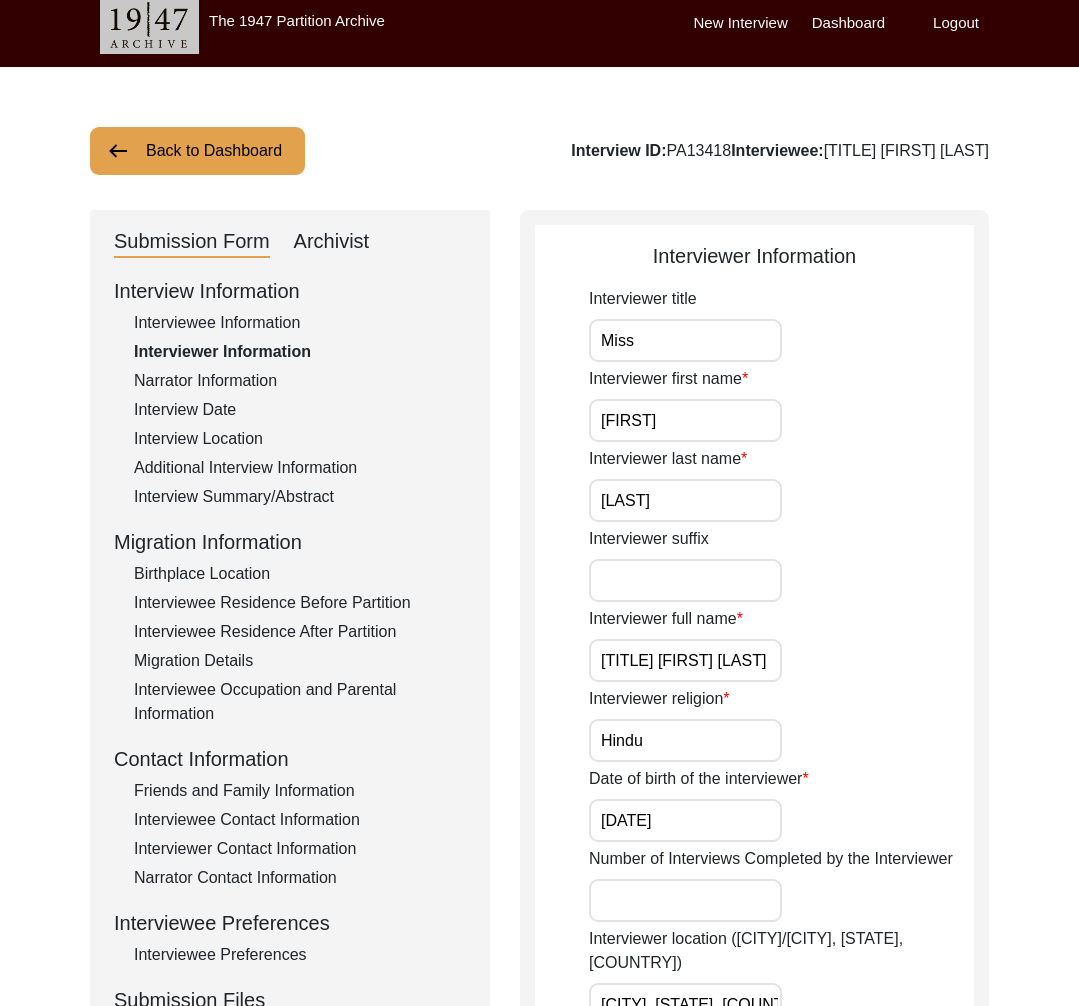 scroll, scrollTop: 389, scrollLeft: 0, axis: vertical 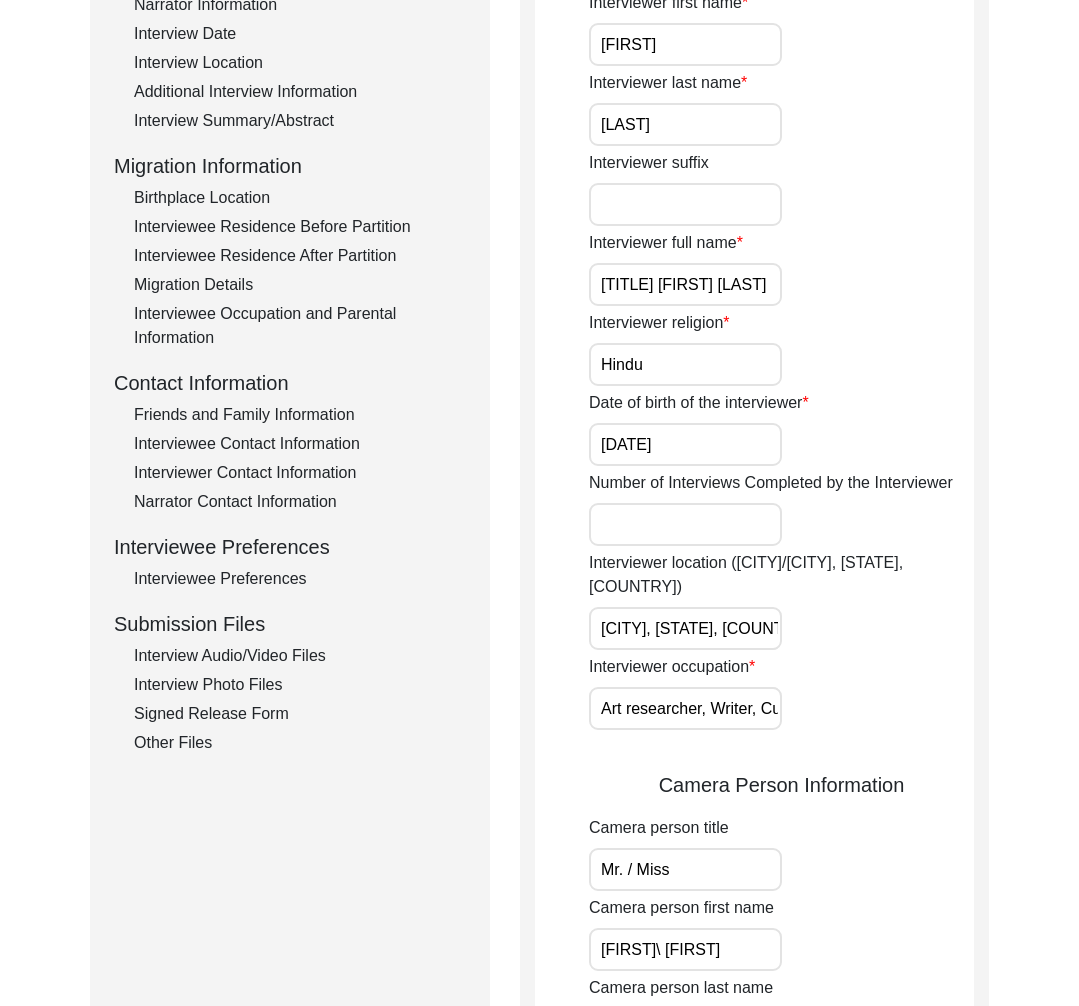 click on "Interview Audio/Video Files" 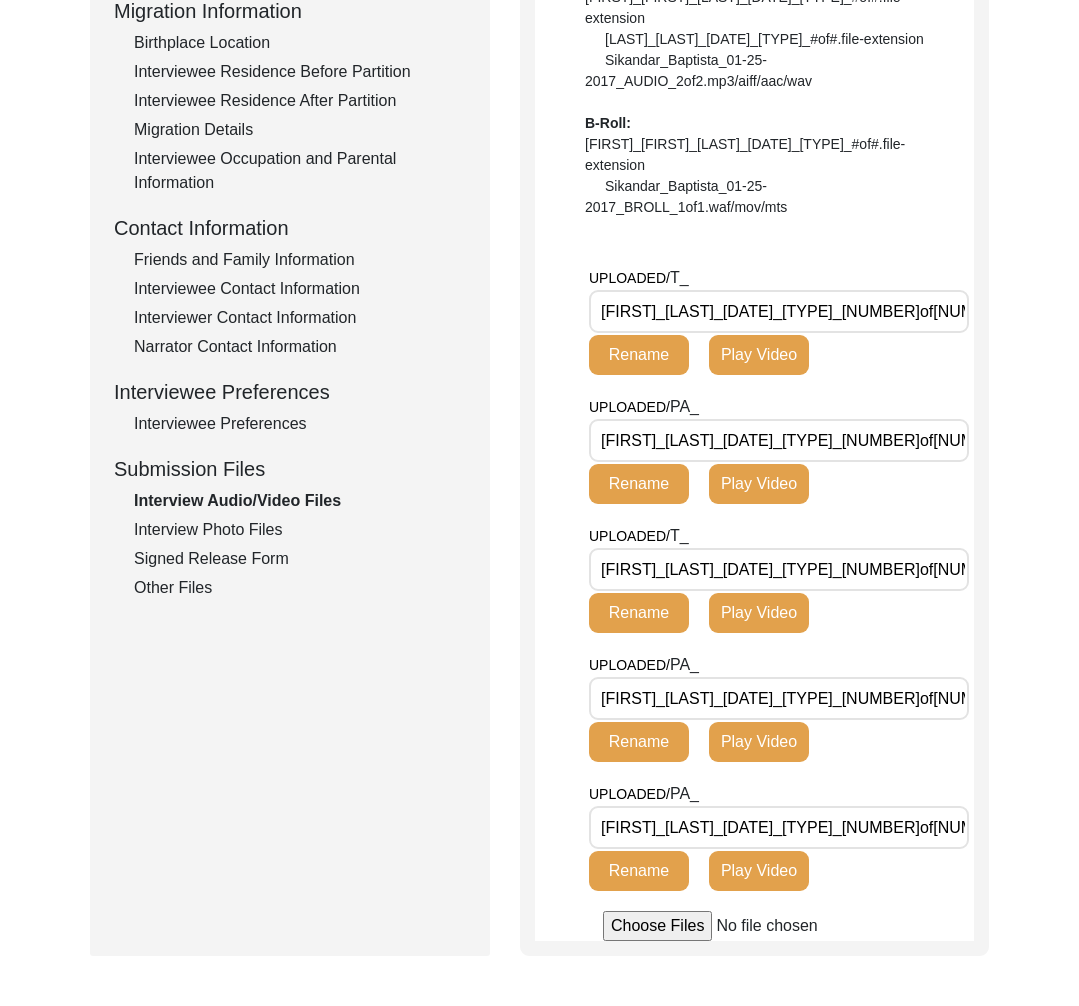 scroll, scrollTop: 605, scrollLeft: 0, axis: vertical 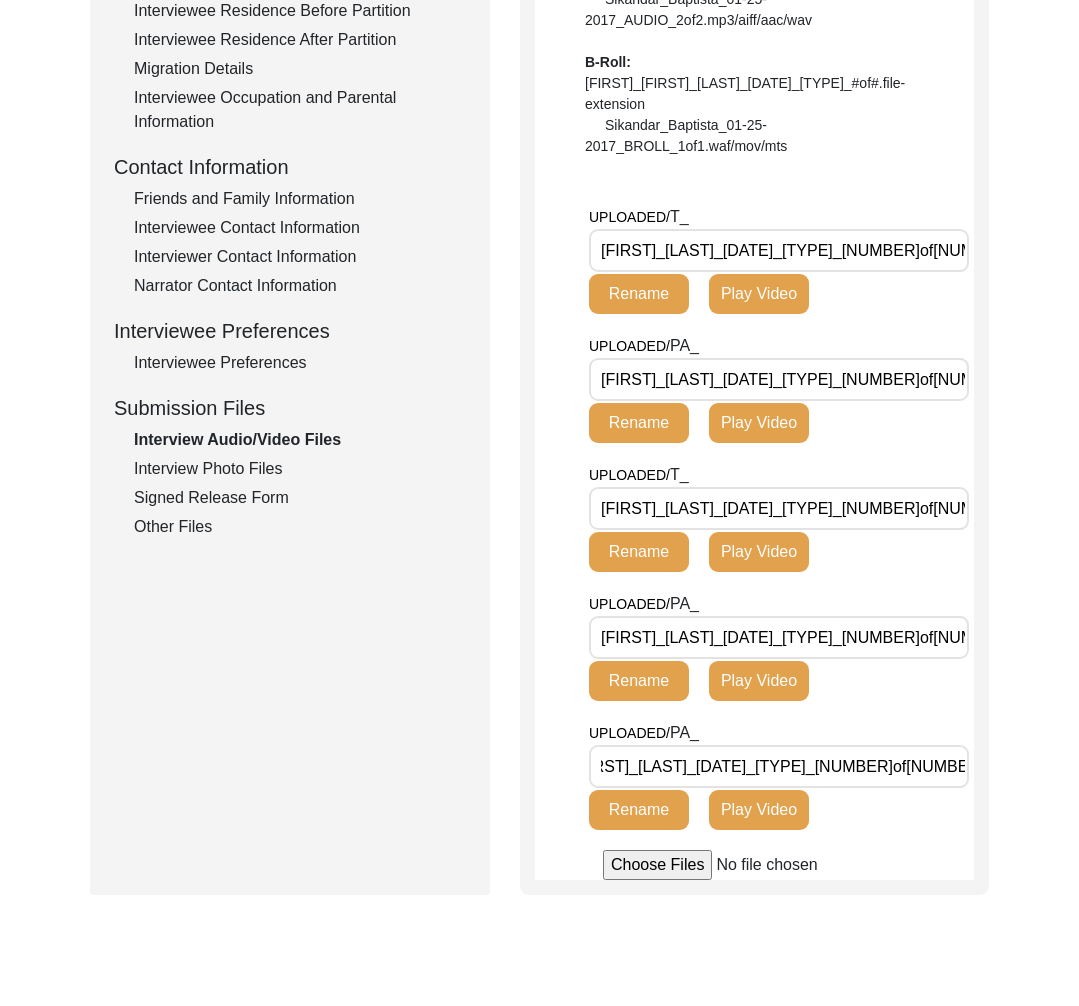 drag, startPoint x: 860, startPoint y: 458, endPoint x: 900, endPoint y: 465, distance: 40.60788 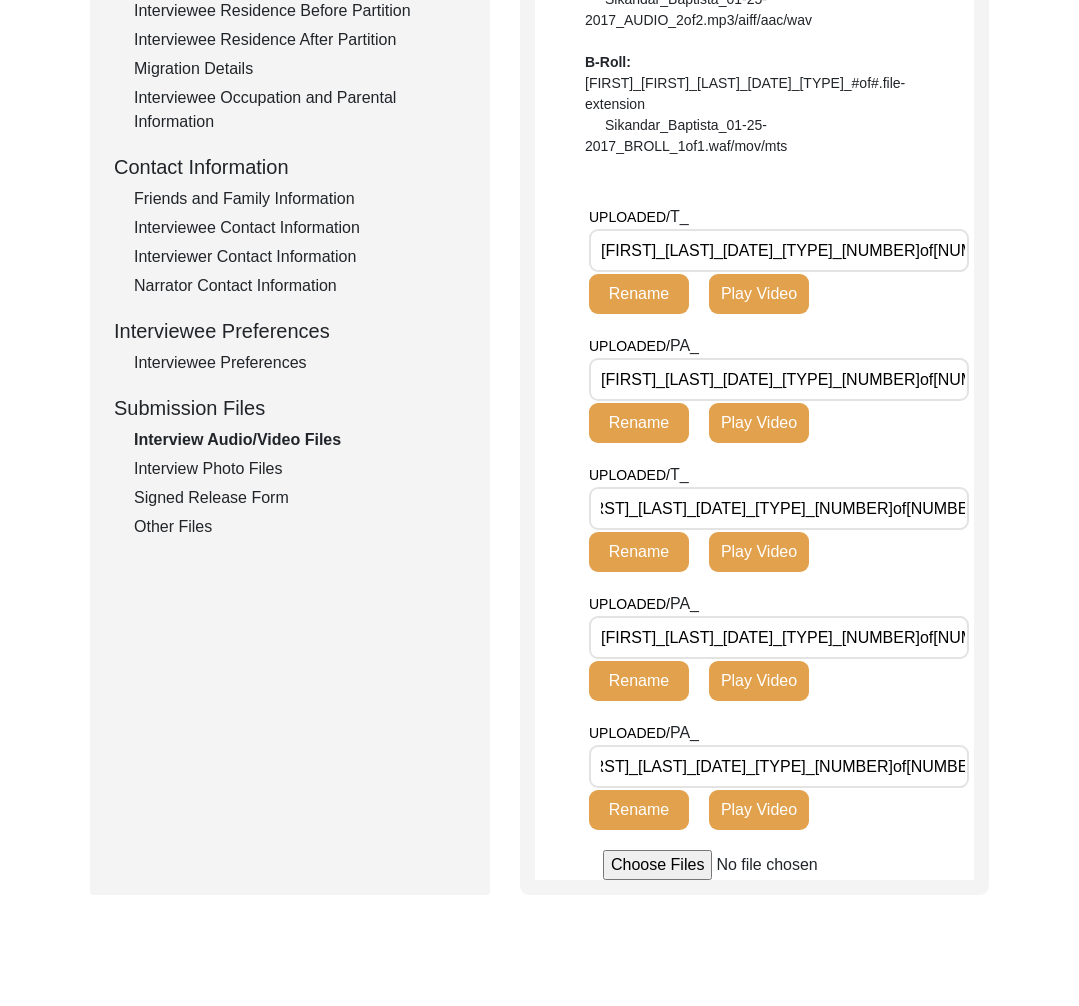 scroll, scrollTop: 0, scrollLeft: 0, axis: both 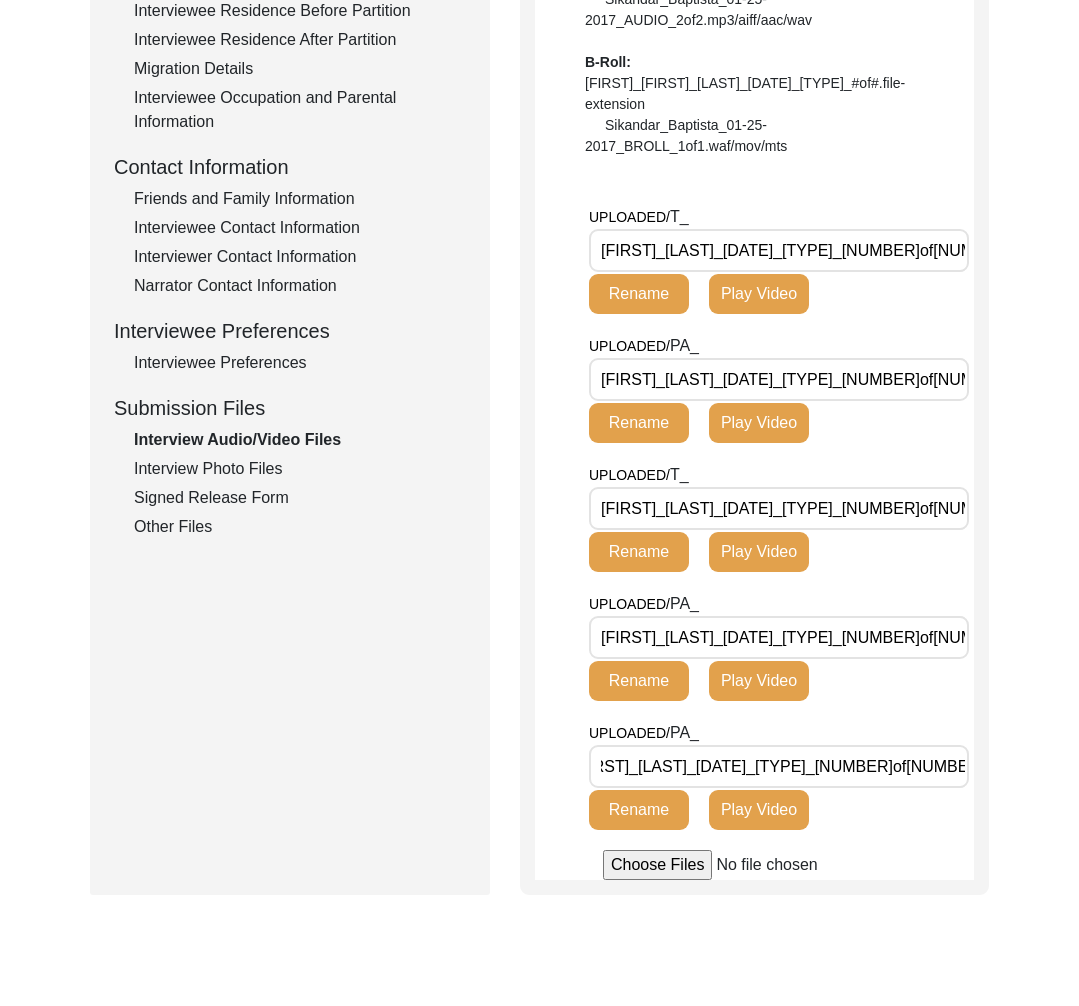 drag, startPoint x: 929, startPoint y: 463, endPoint x: 582, endPoint y: 458, distance: 347.036 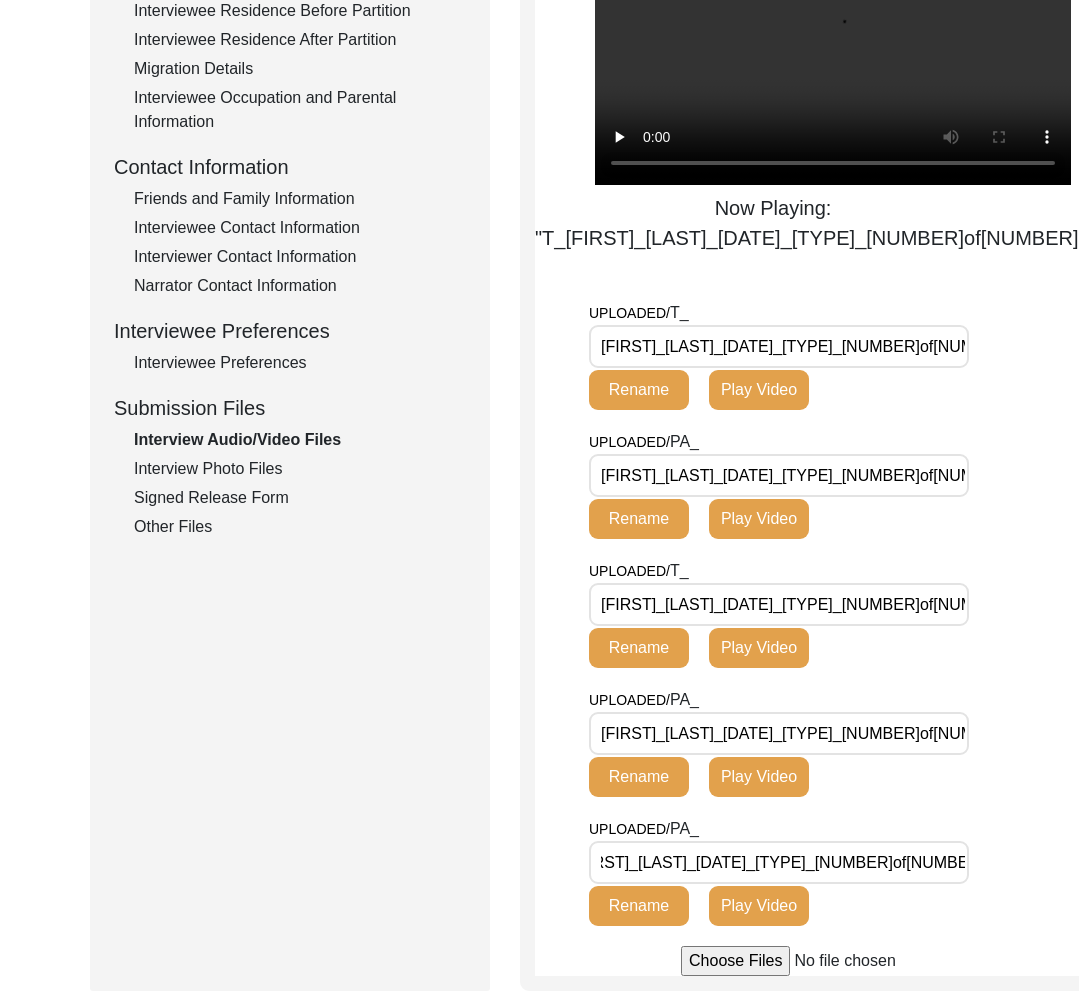 scroll, scrollTop: 0, scrollLeft: 27, axis: horizontal 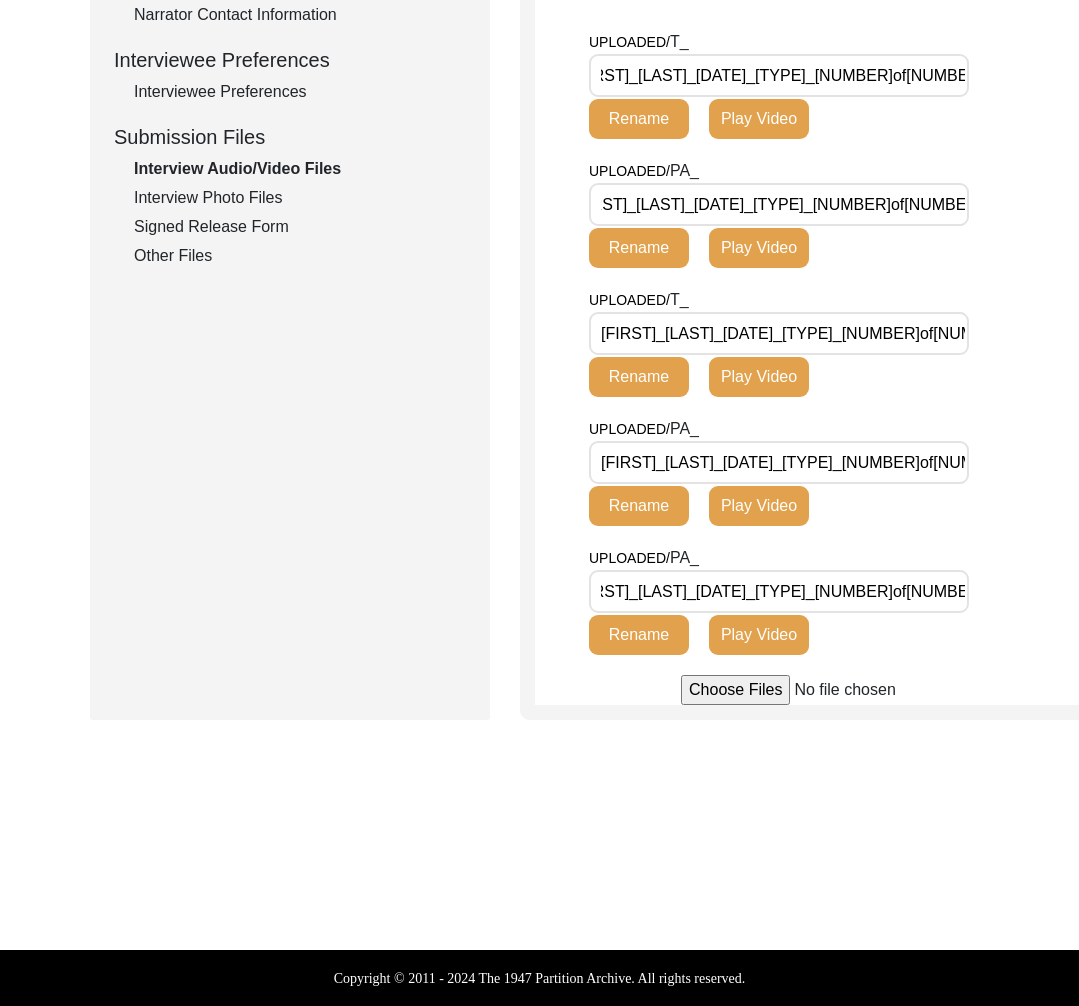 click on "Play Video" 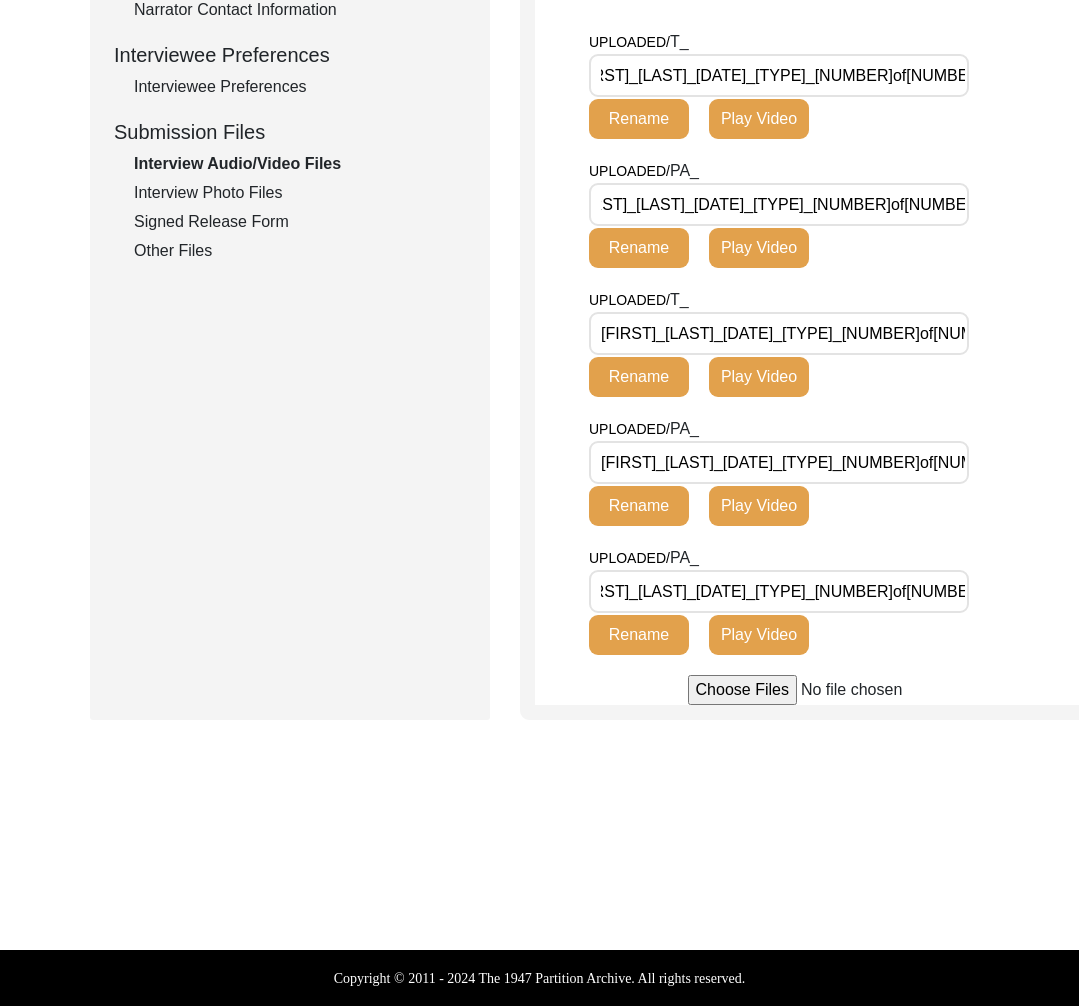 scroll, scrollTop: 1333, scrollLeft: 0, axis: vertical 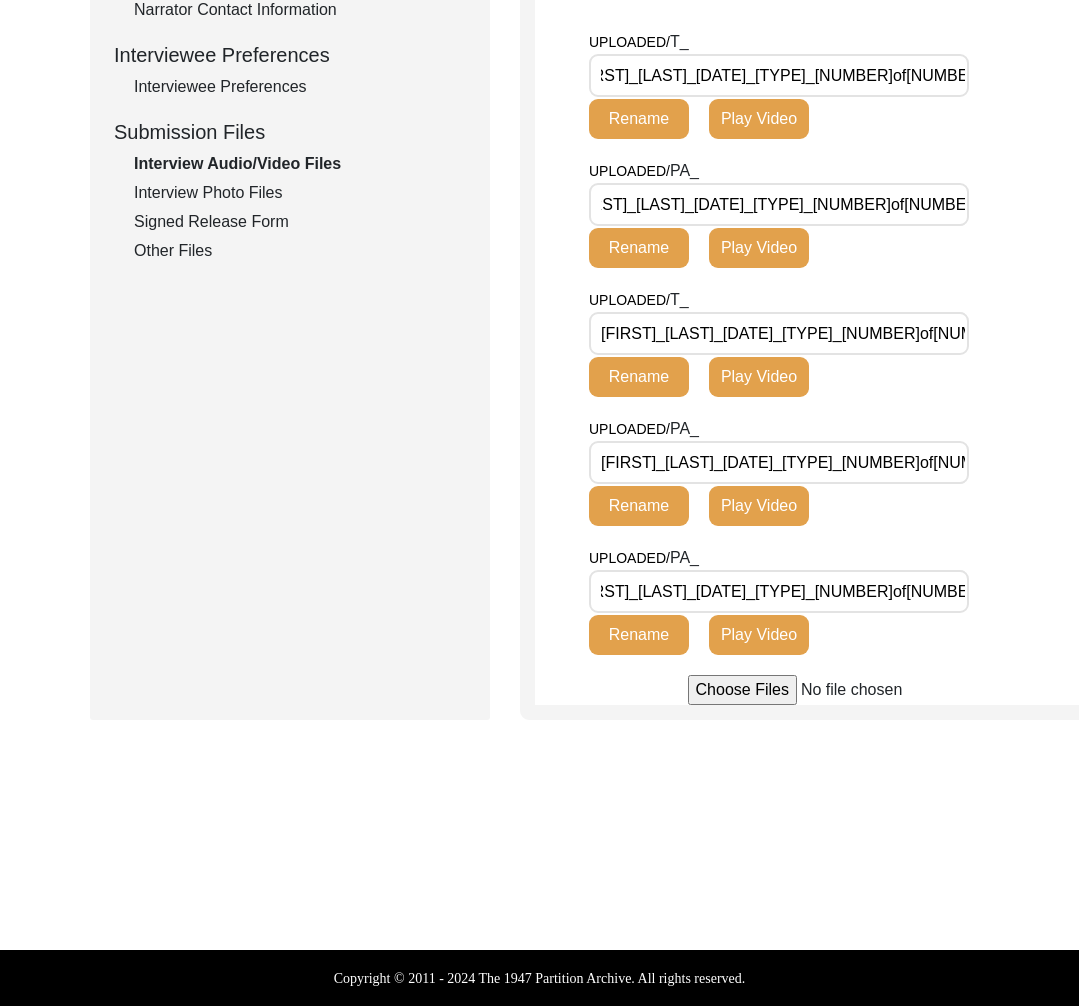 click on "Play Video" 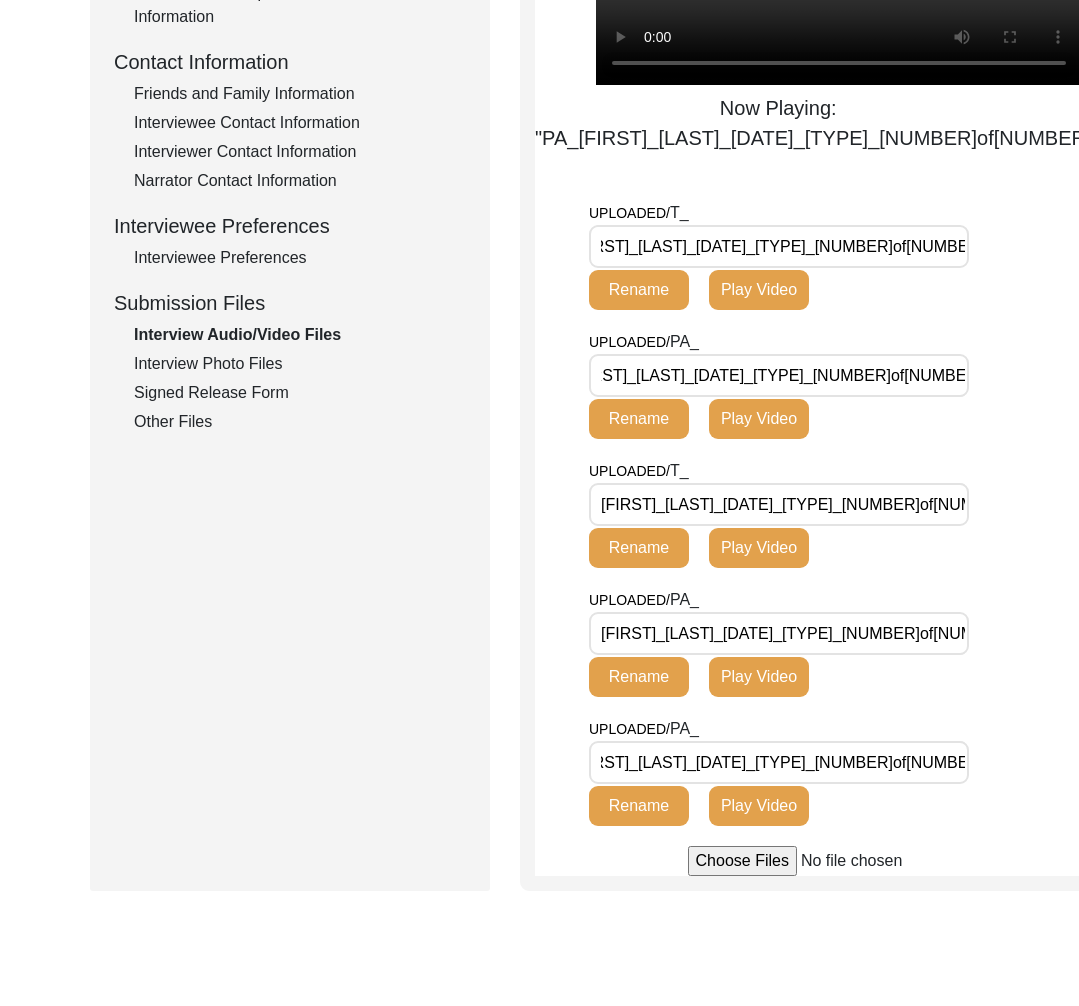 scroll, scrollTop: 585, scrollLeft: 0, axis: vertical 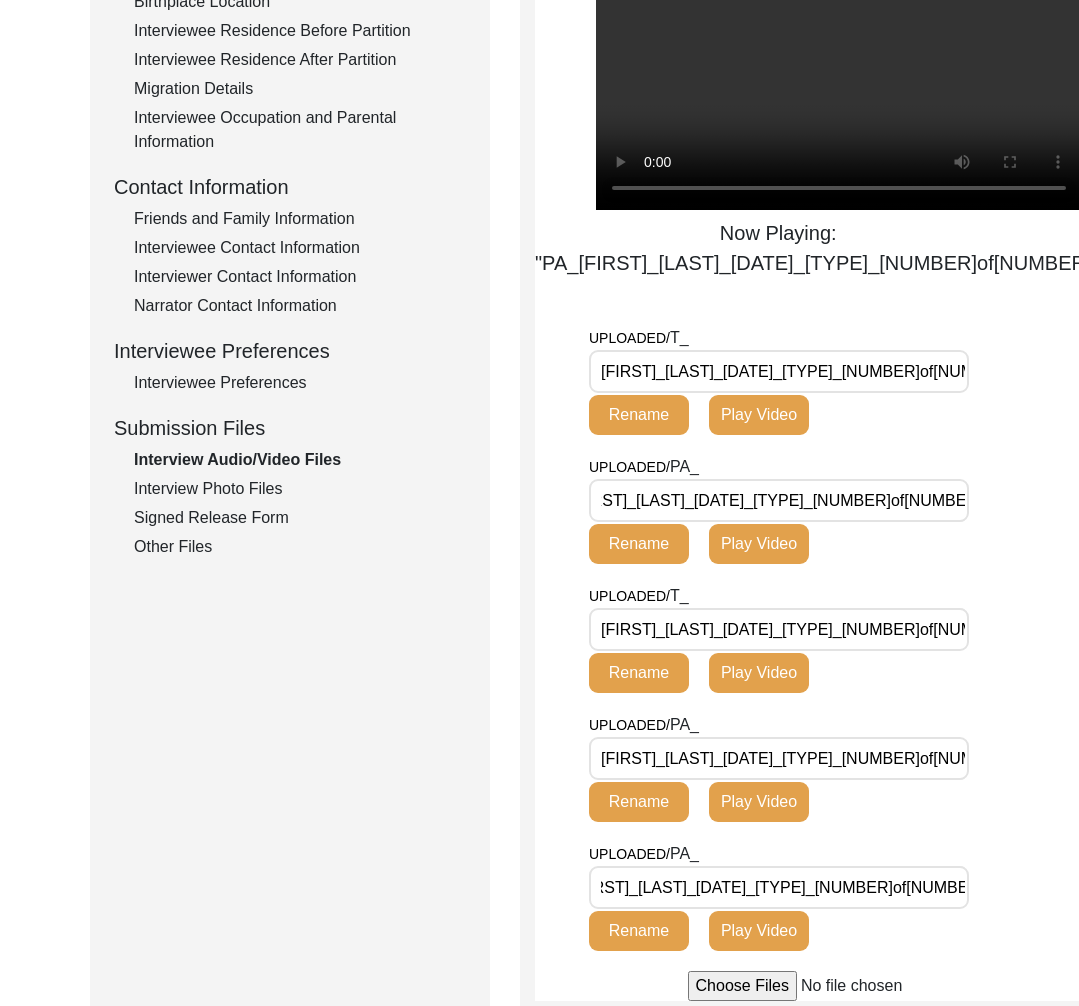drag, startPoint x: 764, startPoint y: 521, endPoint x: 545, endPoint y: 510, distance: 219.27608 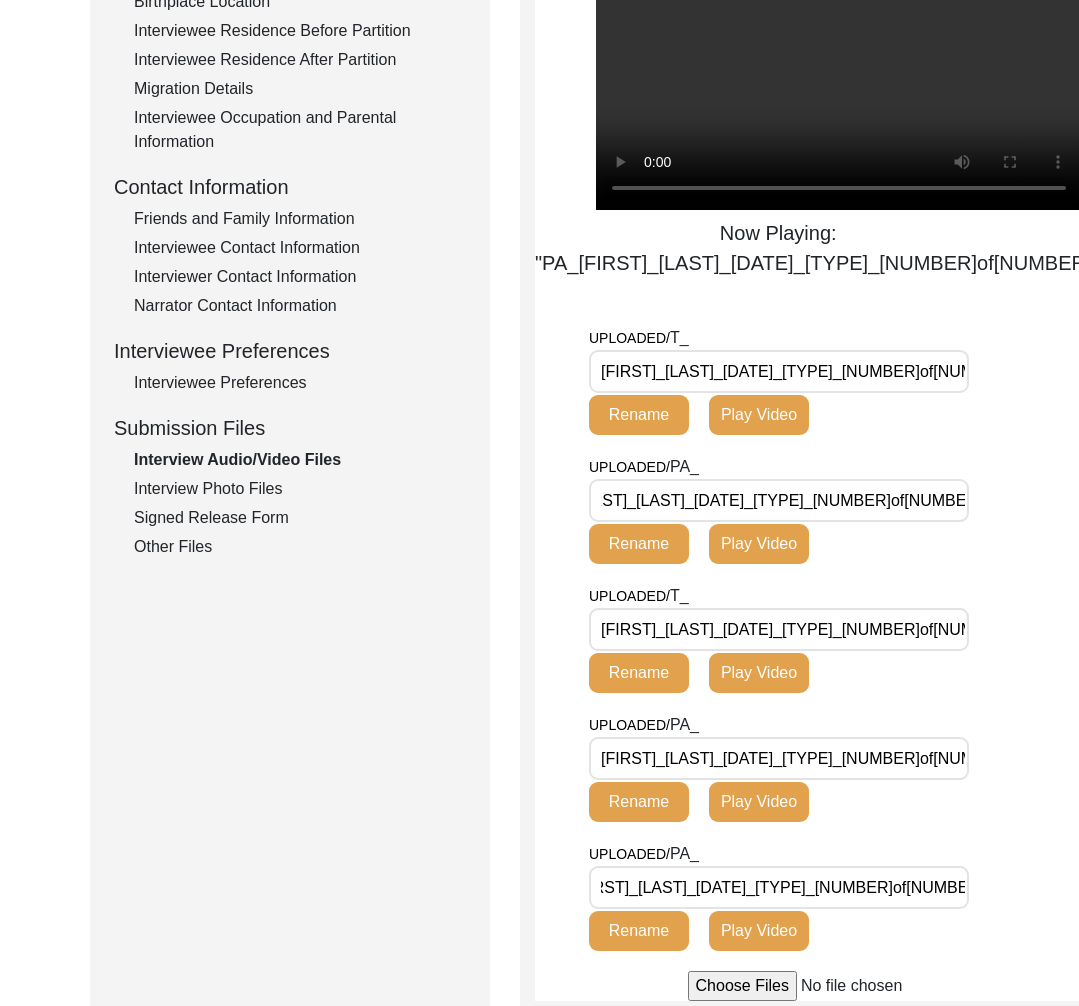 click on "Interview Photo Files" 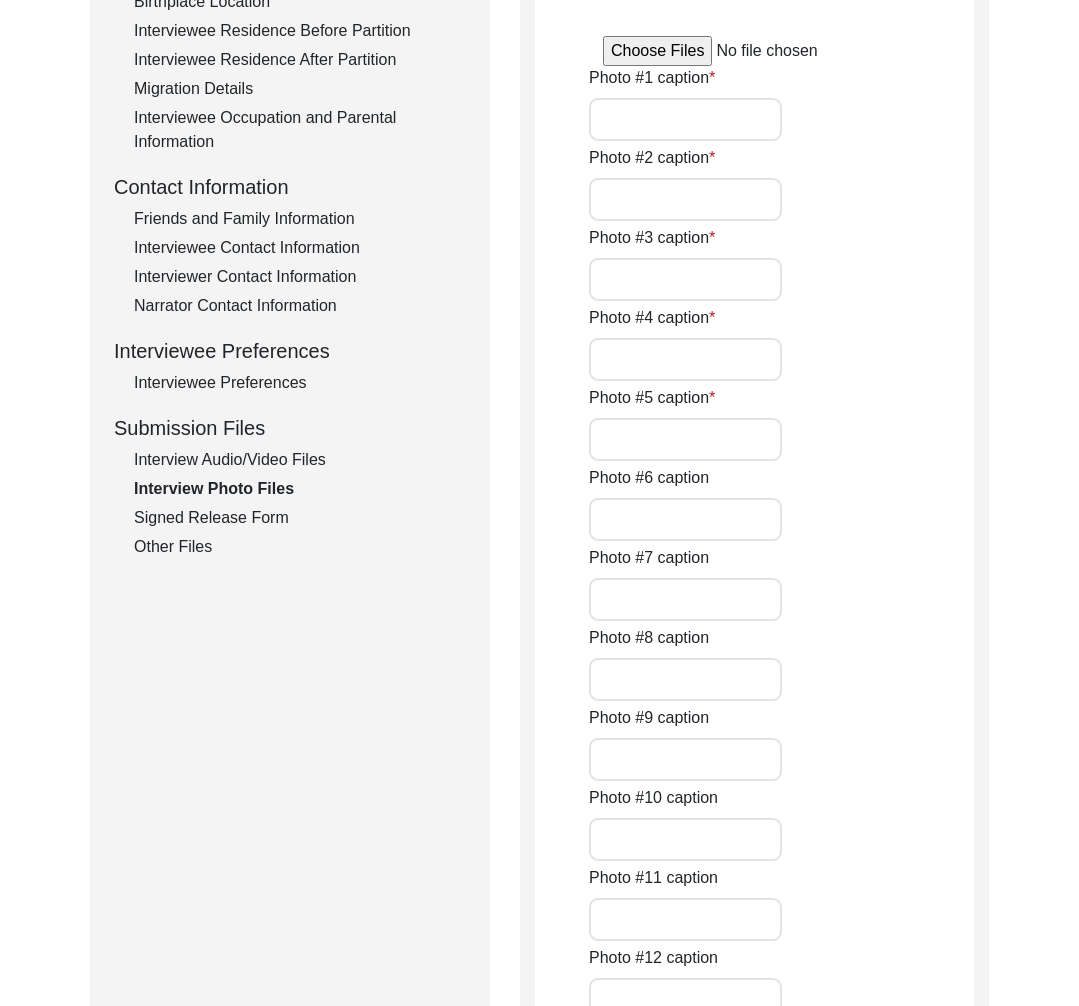 type on "This photo, taken in [YEAR], shows [FIRST] [LAST] during his first military training in [CITY], [STATE], marking the beginning of a remarkable journey which was endowed with unwavering dedication, passion and purpose." 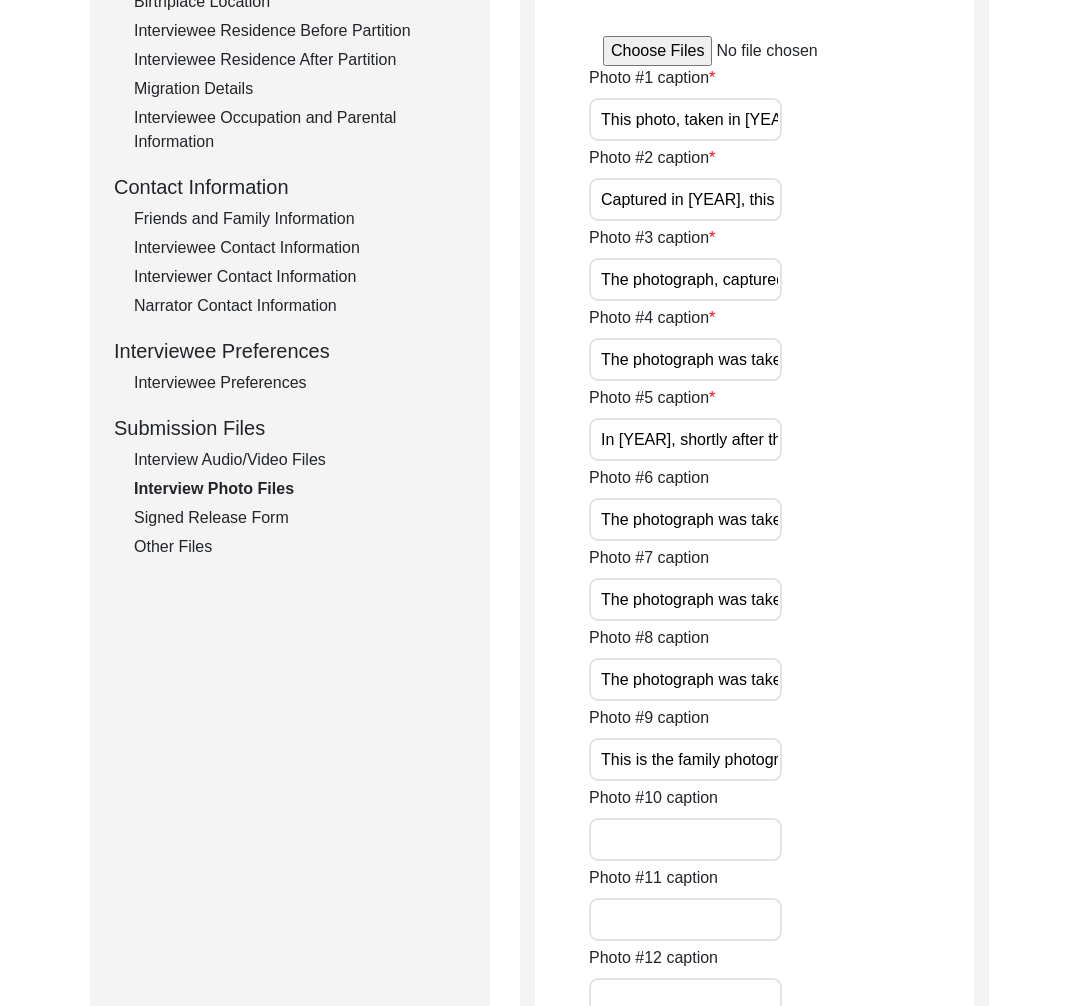click on "Interview Audio/Video Files" 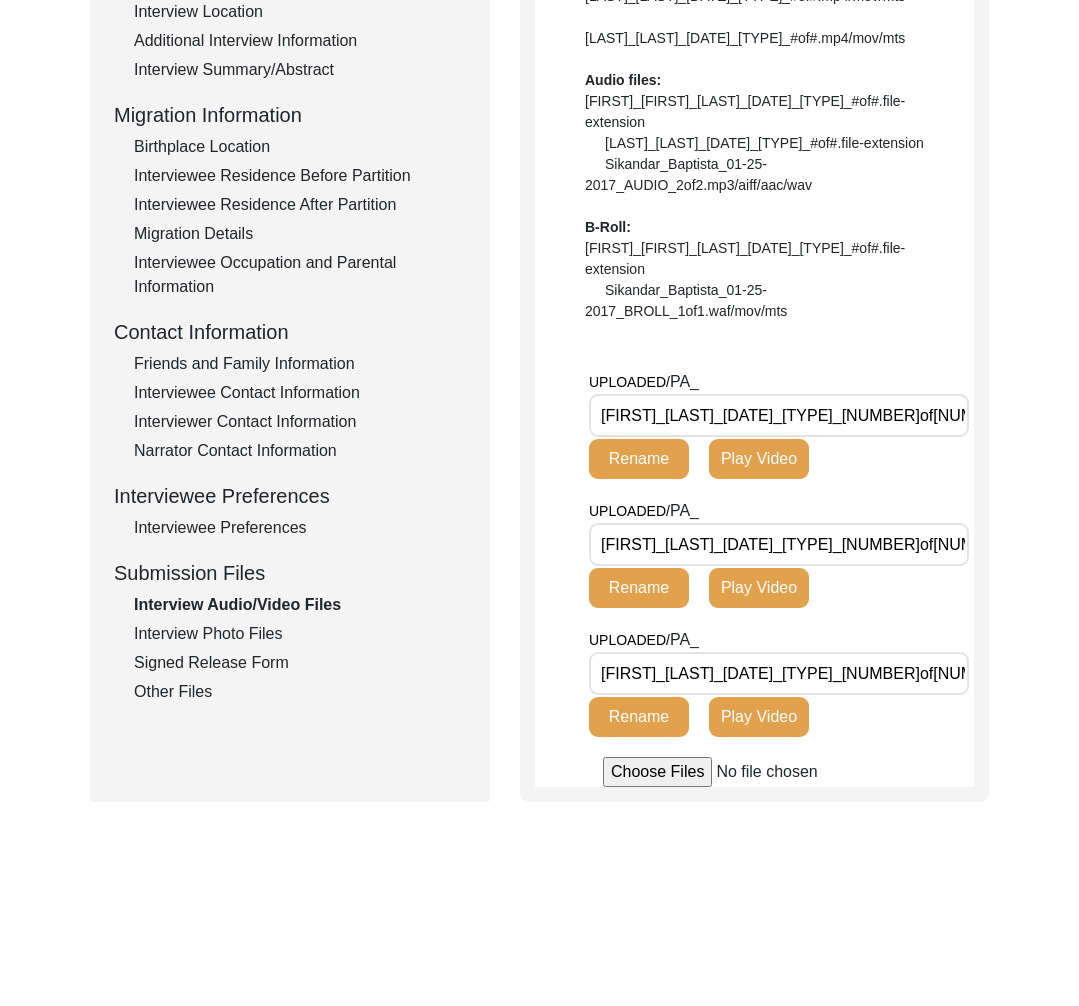 scroll, scrollTop: 480, scrollLeft: 0, axis: vertical 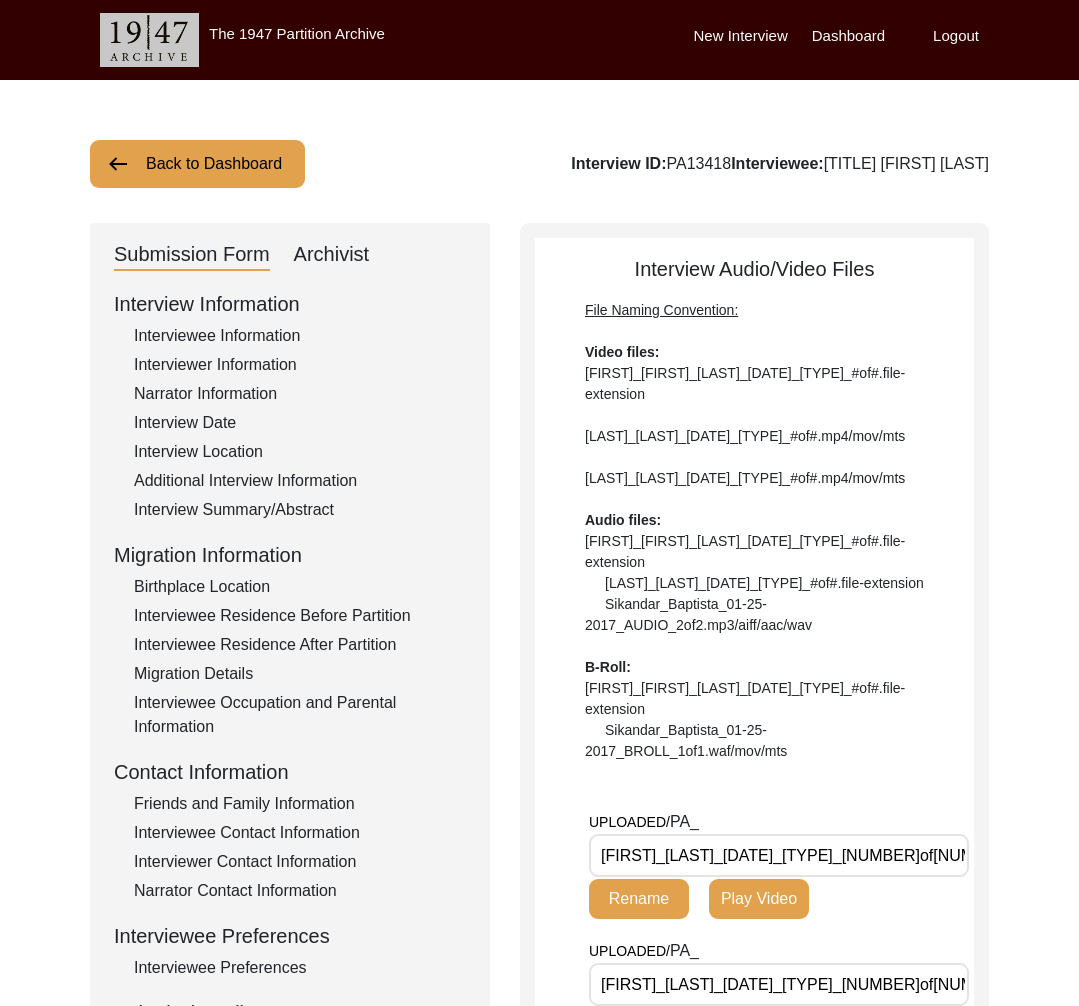 click on "Logout" at bounding box center [956, 36] 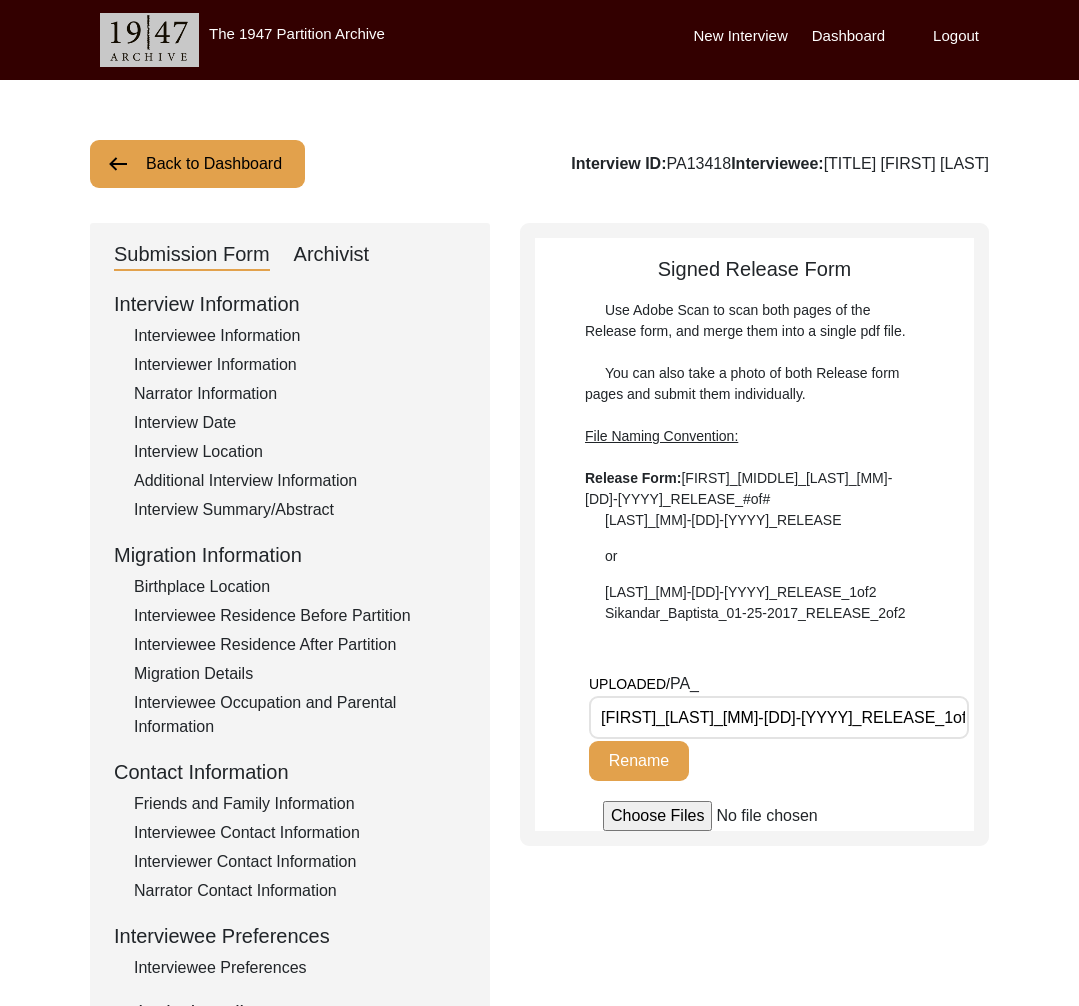 scroll, scrollTop: 368, scrollLeft: 0, axis: vertical 